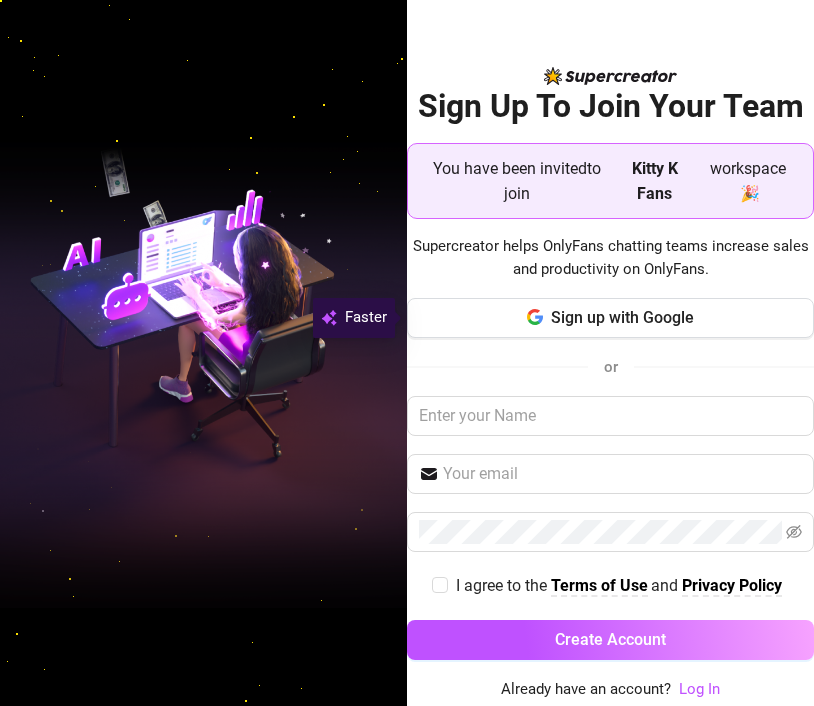 scroll, scrollTop: 0, scrollLeft: 0, axis: both 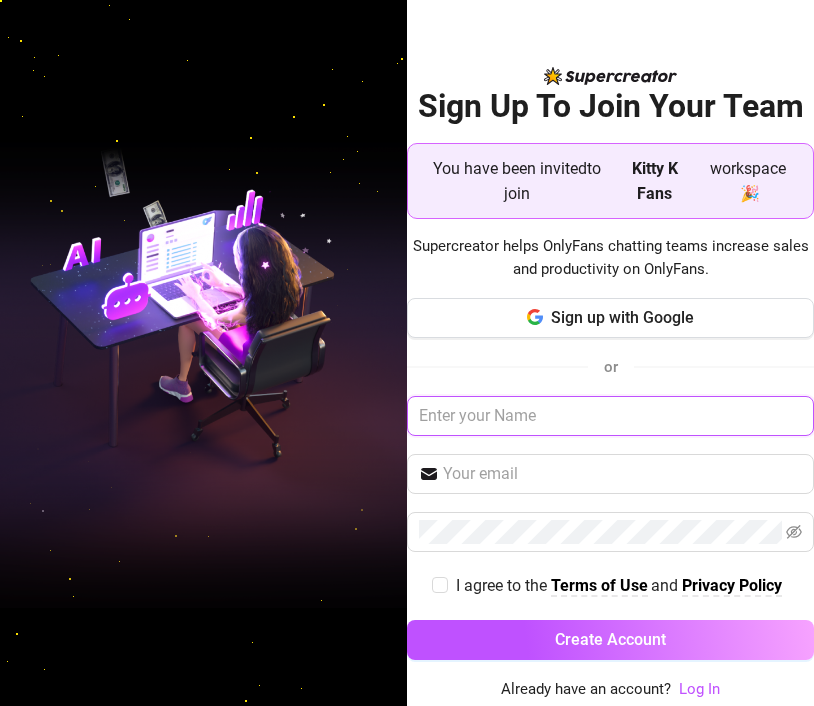 click at bounding box center (610, 416) 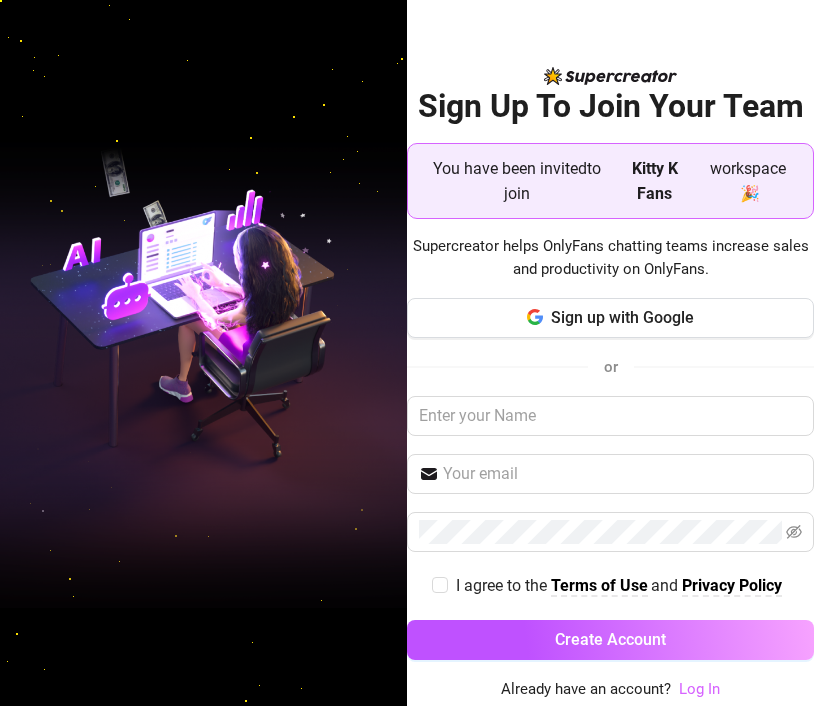click on "Log In" at bounding box center (699, 689) 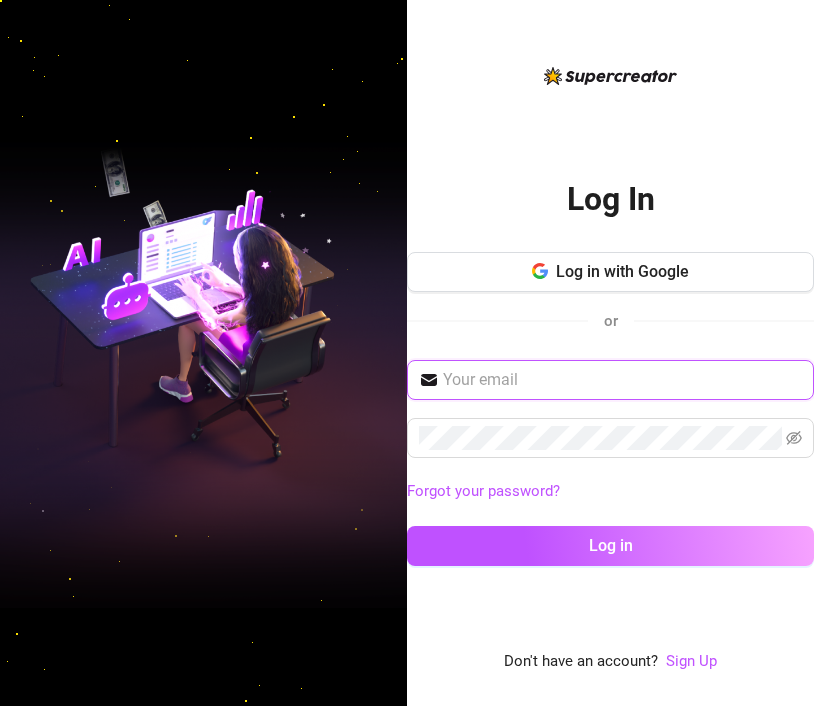 click at bounding box center (622, 380) 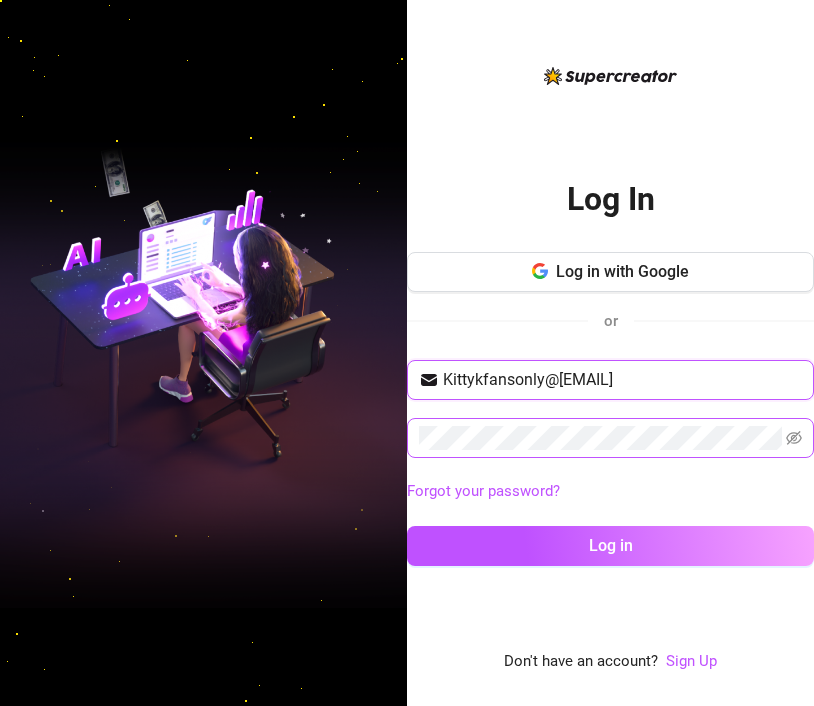 type on "Kittykfansonly@gmail.com" 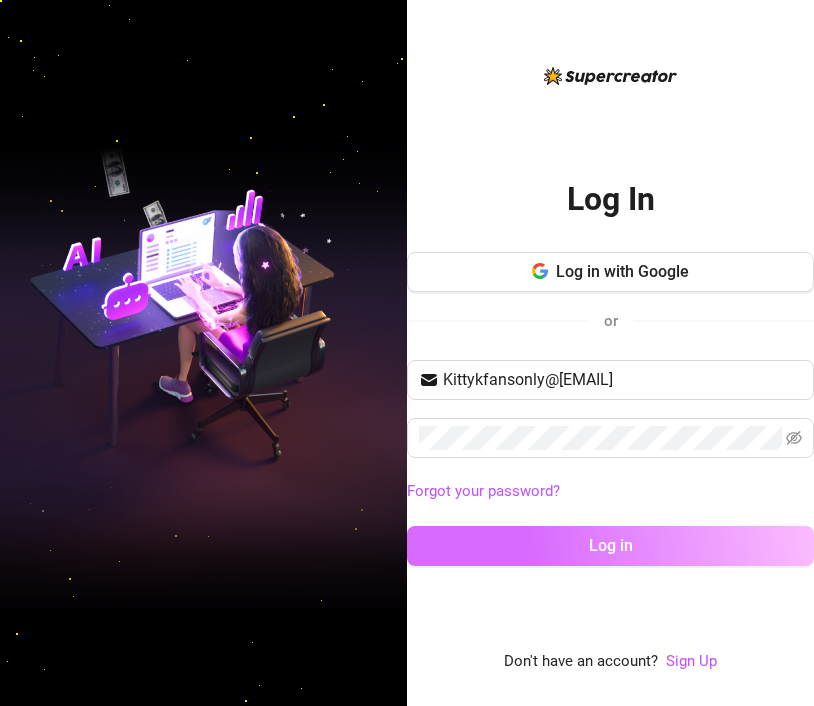 click on "Log in" at bounding box center [610, 546] 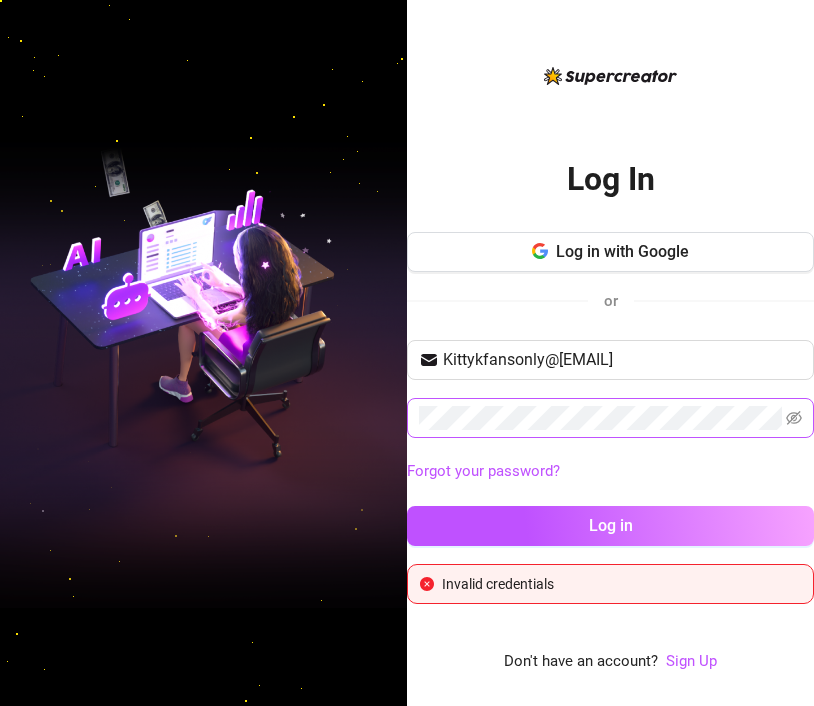click at bounding box center [610, 418] 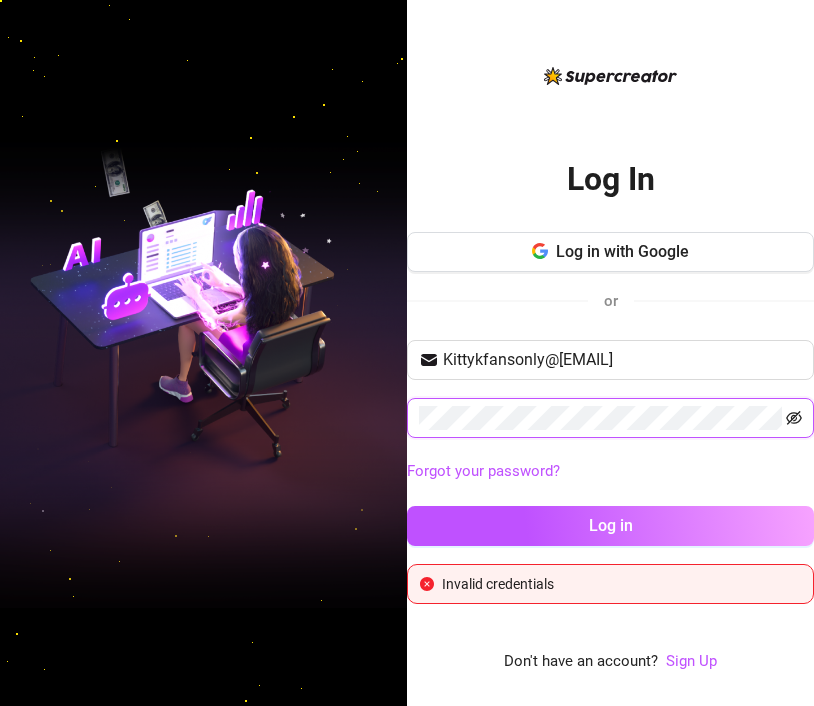 click 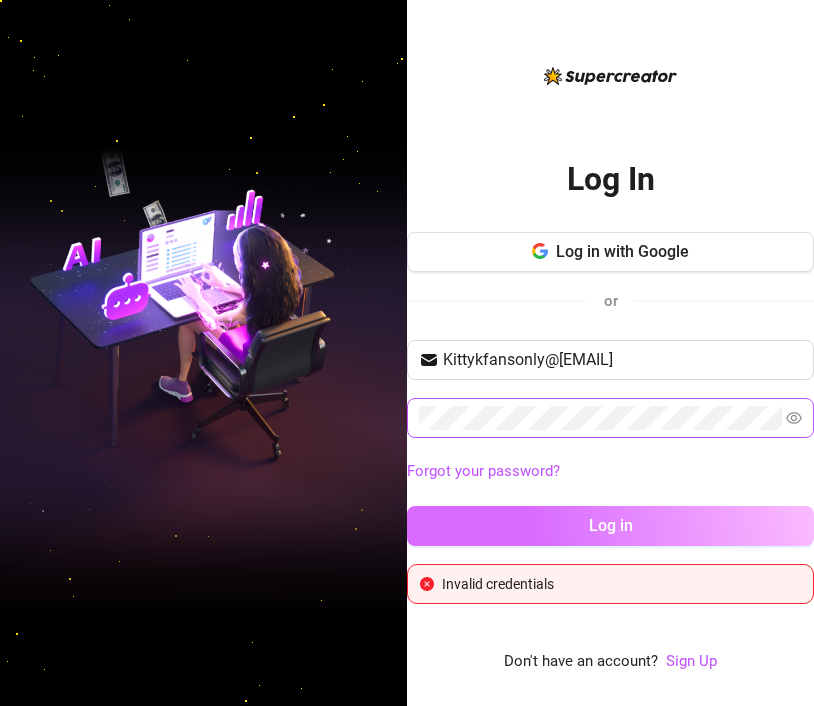 click on "Log in" at bounding box center (611, 525) 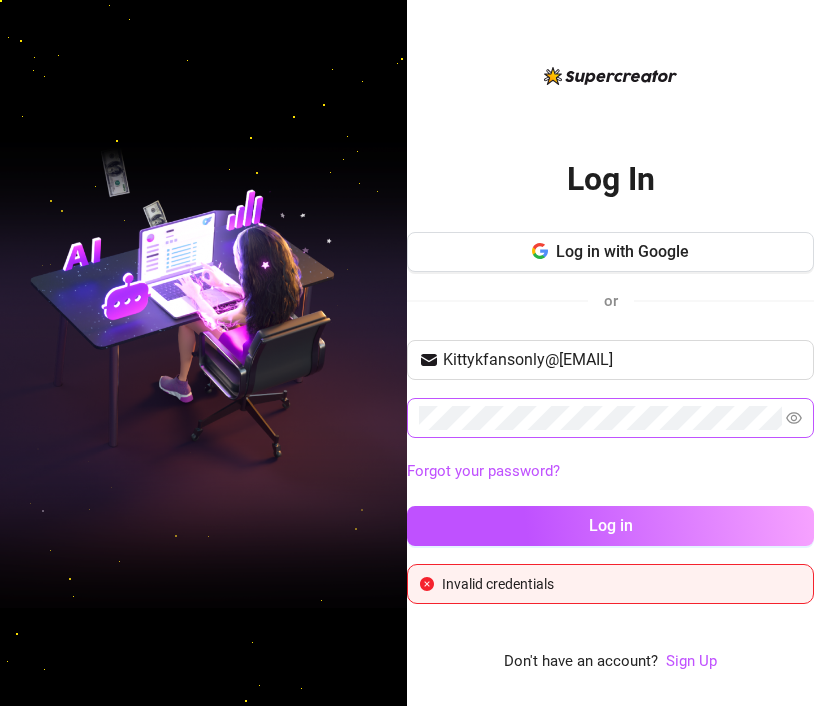 click on "Log In Log in with Google or Kittykfansonly@gmail.com Forgot your password? Log in Invalid credentials Don't have an account? Sign Up" at bounding box center [610, 369] 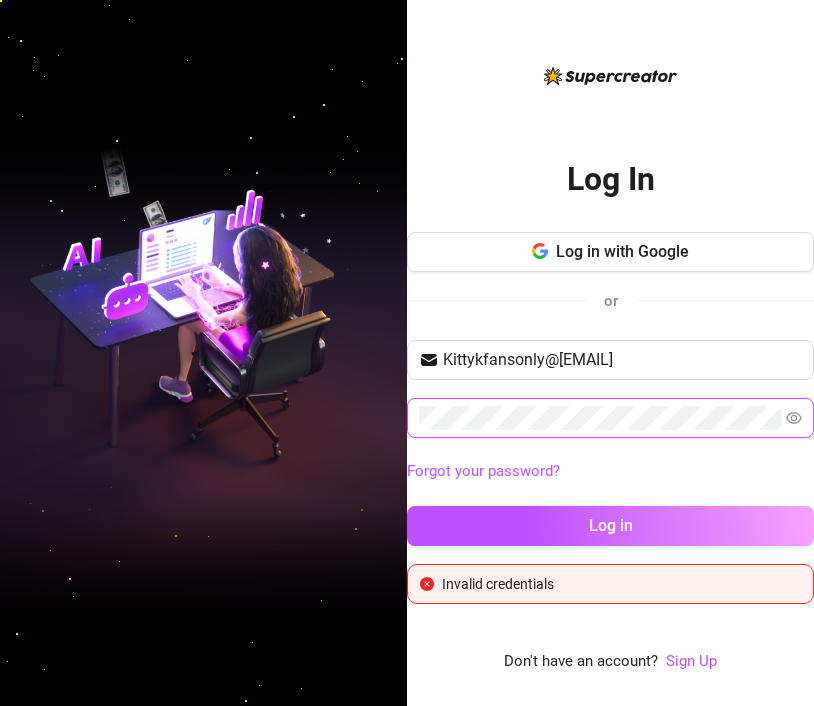 click on "Log in" at bounding box center (610, 526) 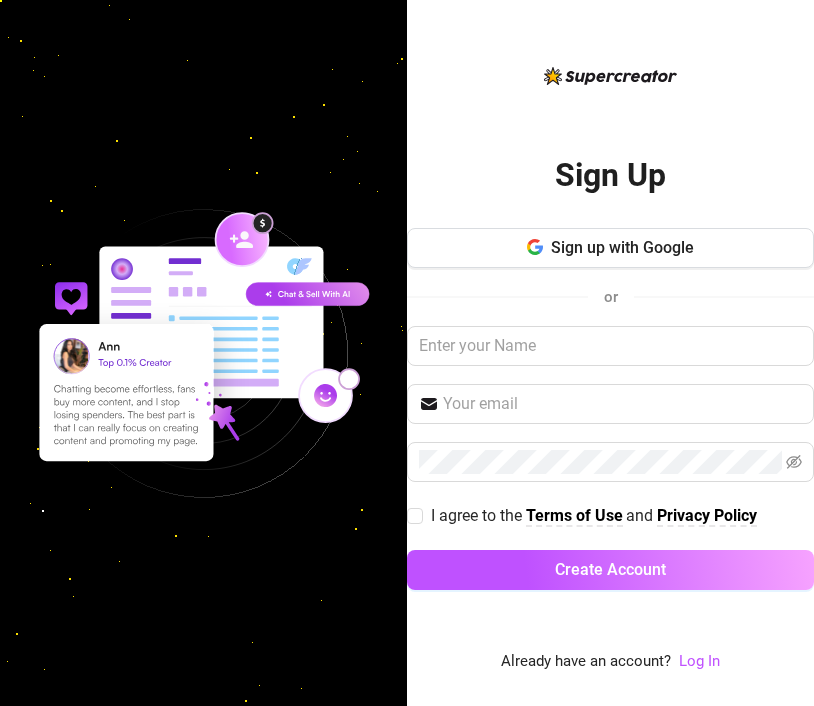 scroll, scrollTop: 0, scrollLeft: 0, axis: both 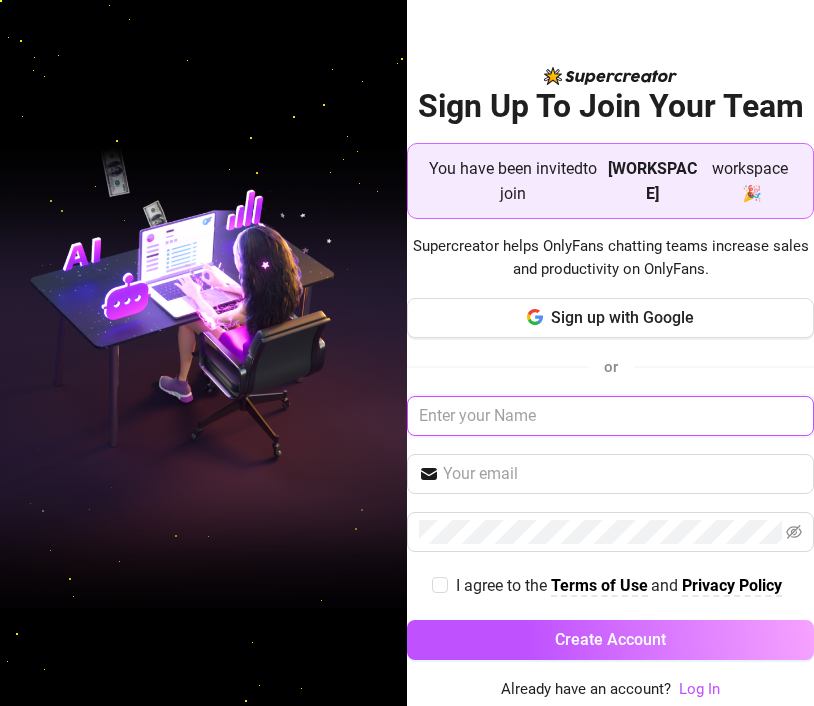 click at bounding box center [610, 416] 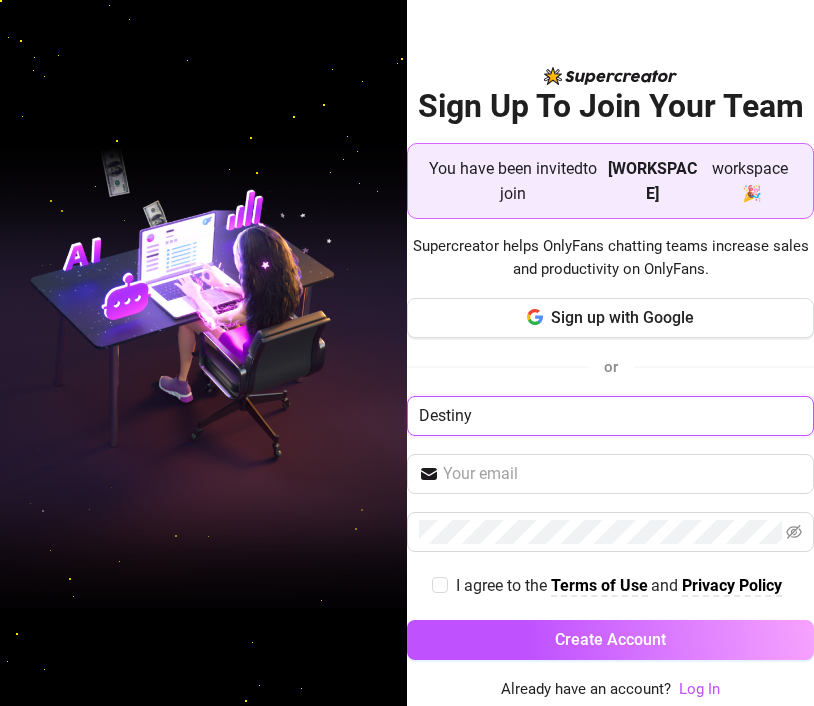 type on "Destiny" 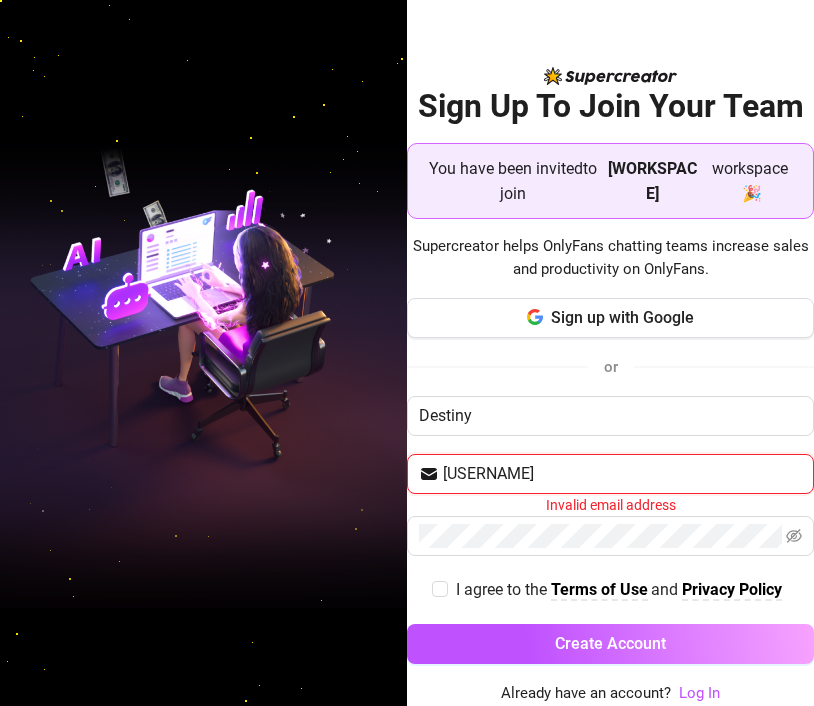 type on "rizzkhalifa0@gmail.com" 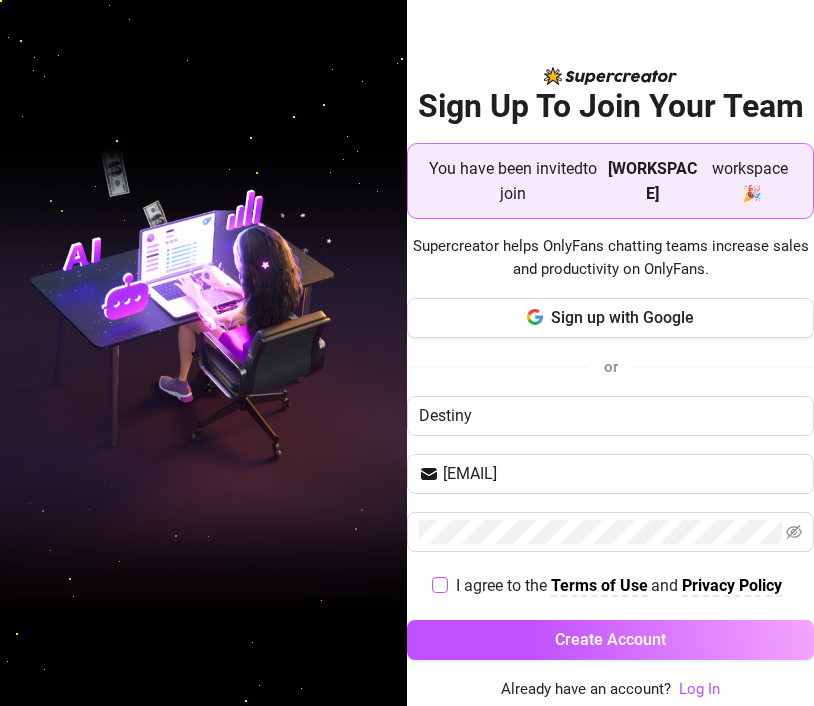 click on "I agree to the   Terms of Use   and   Privacy Policy" at bounding box center (439, 584) 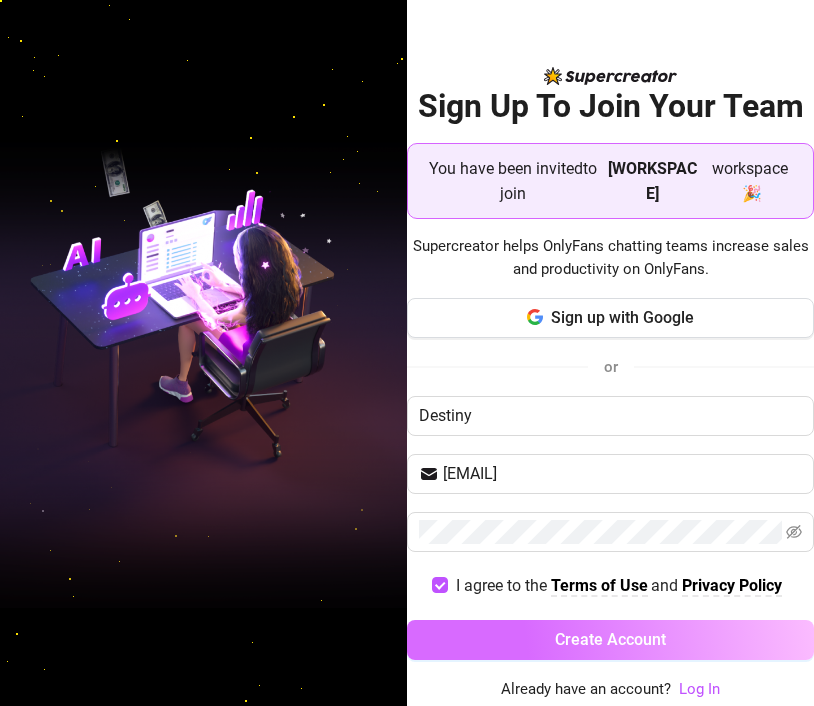 click on "Create Account" at bounding box center [610, 640] 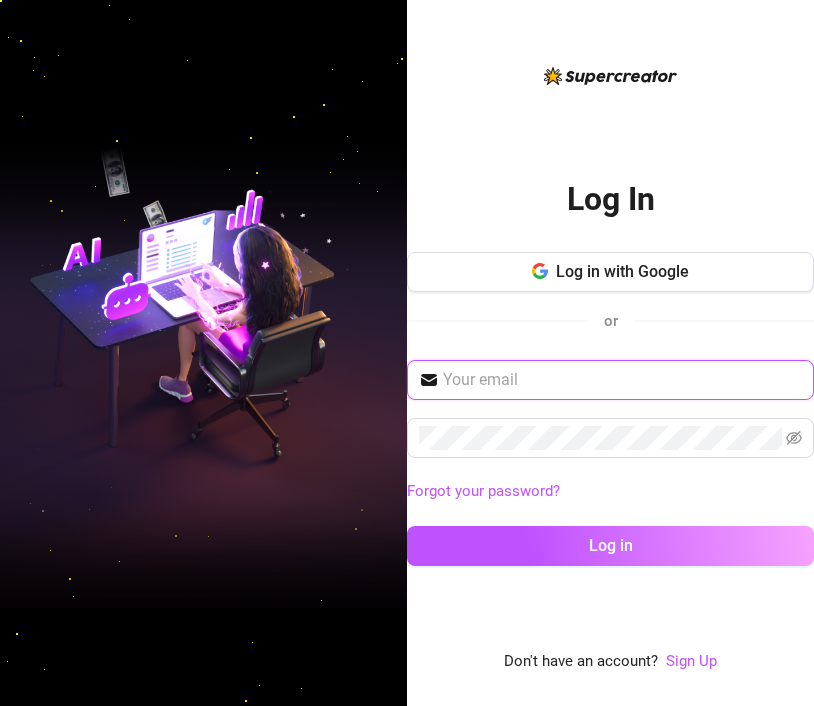 type on "rizzkhalifa0@gmail.com" 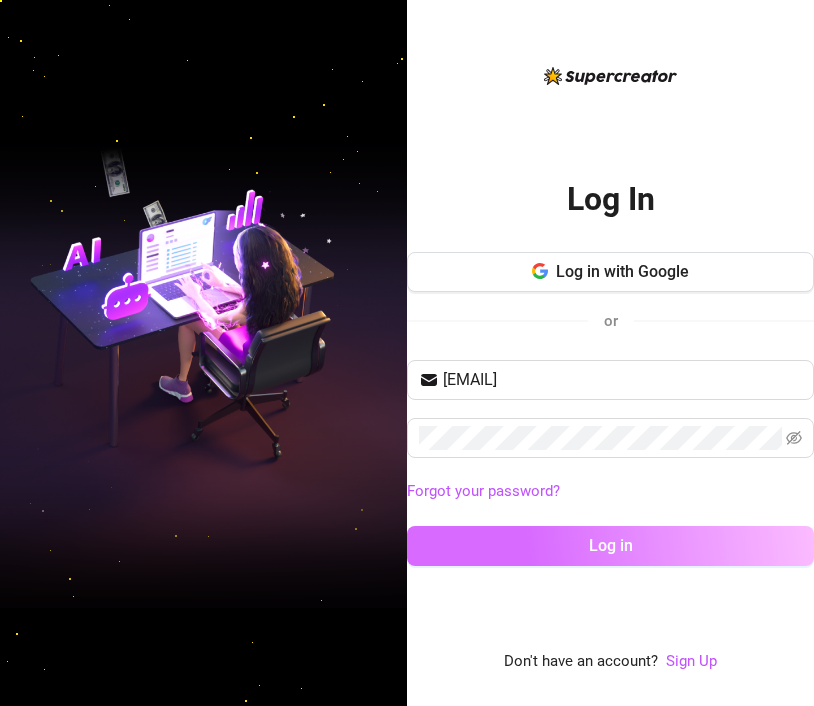click on "Log in" at bounding box center (611, 545) 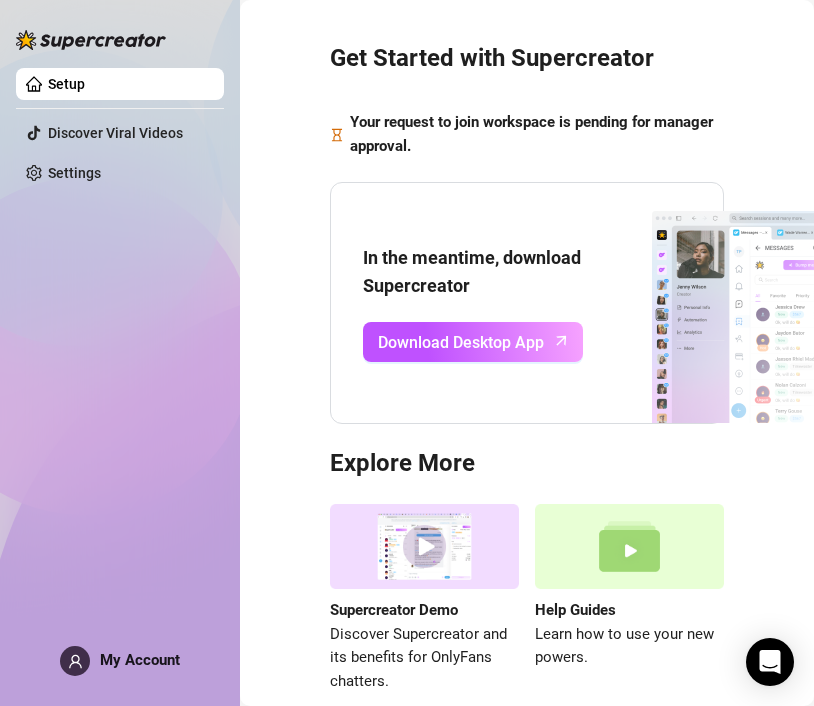 scroll, scrollTop: 142, scrollLeft: 0, axis: vertical 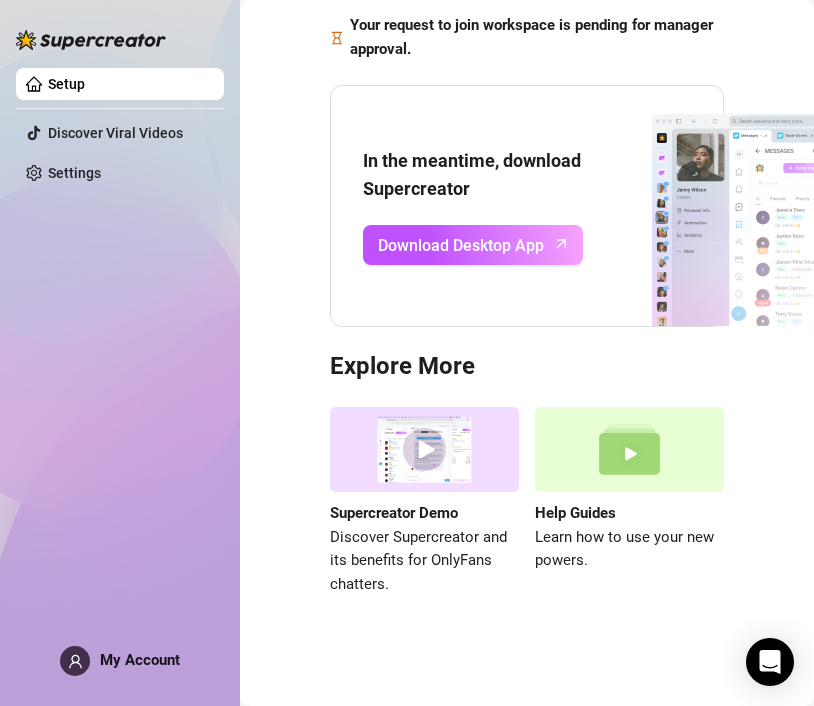 drag, startPoint x: 442, startPoint y: 136, endPoint x: 436, endPoint y: 148, distance: 13.416408 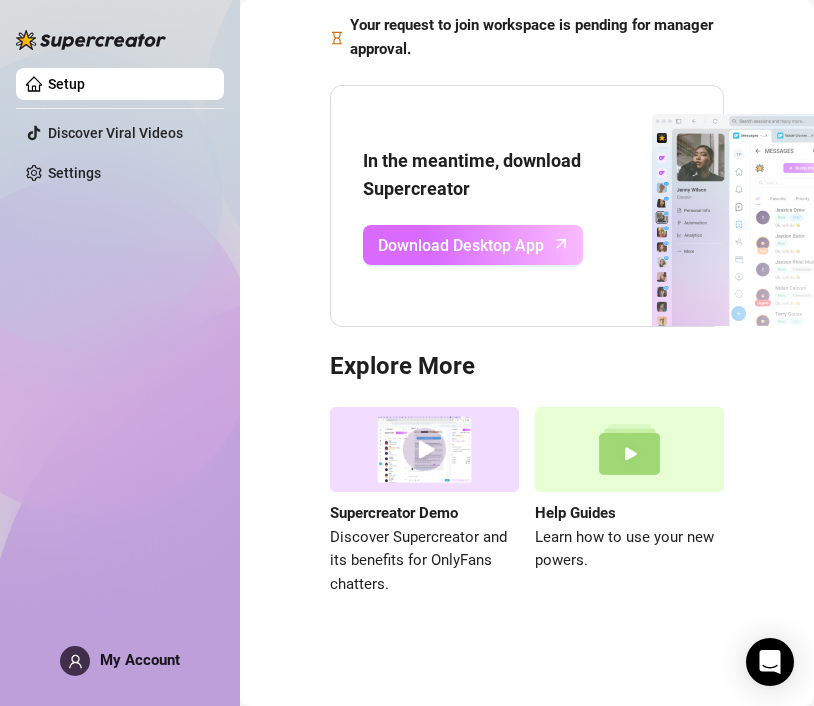 click on "Download Desktop App" at bounding box center (461, 245) 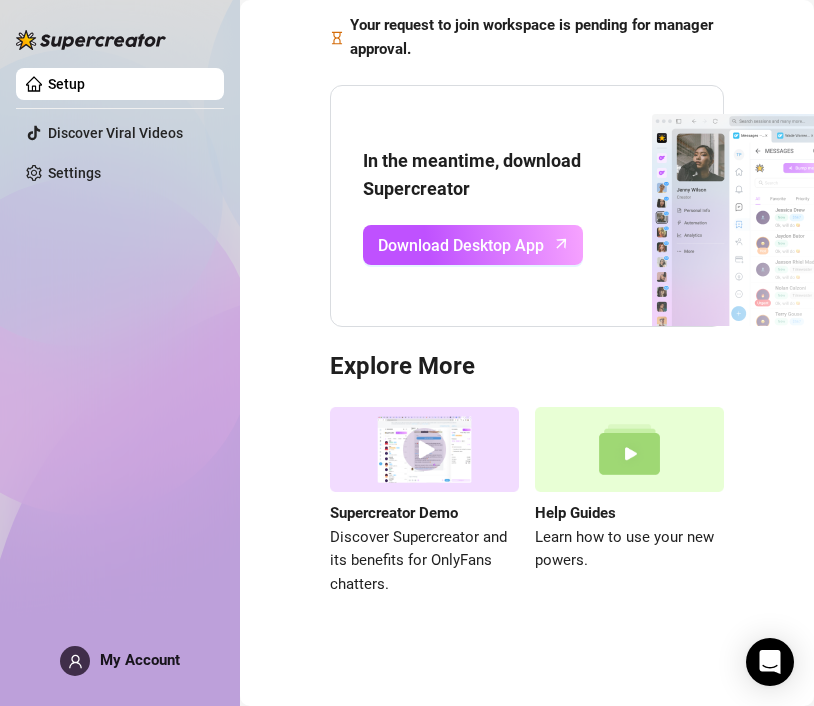 click on "Setup" at bounding box center (66, 84) 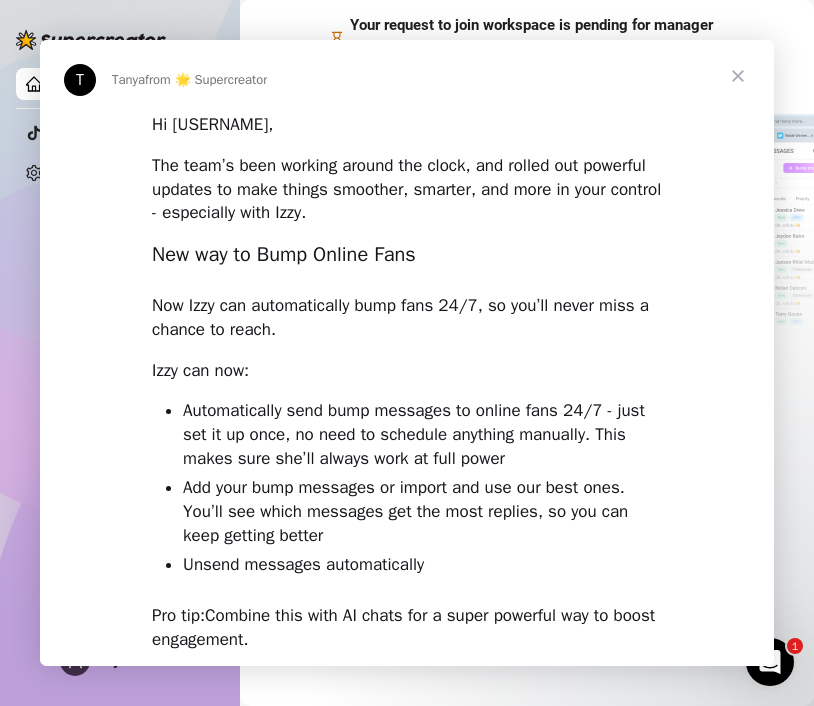 scroll, scrollTop: 0, scrollLeft: 0, axis: both 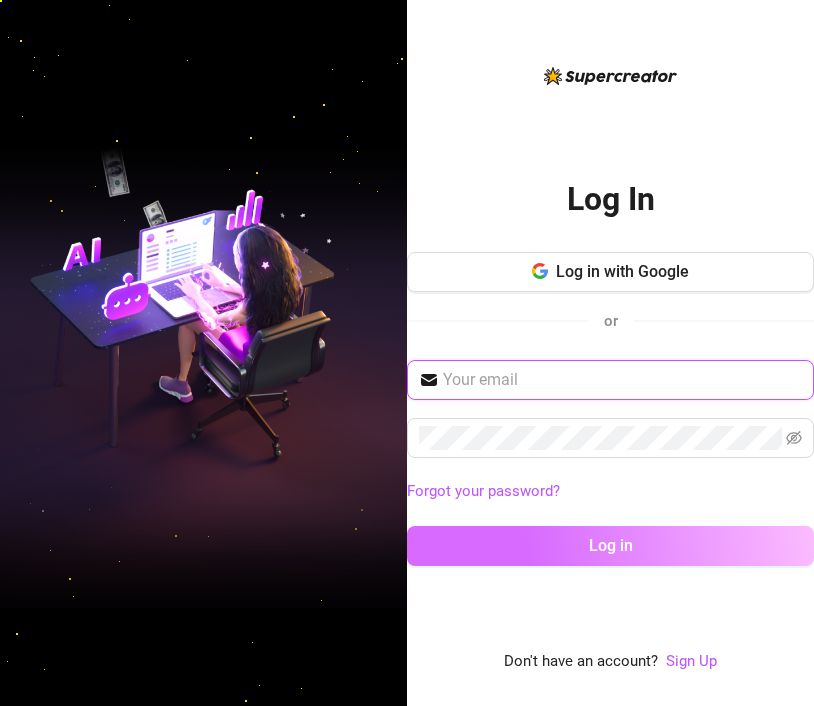 type on "[EMAIL]" 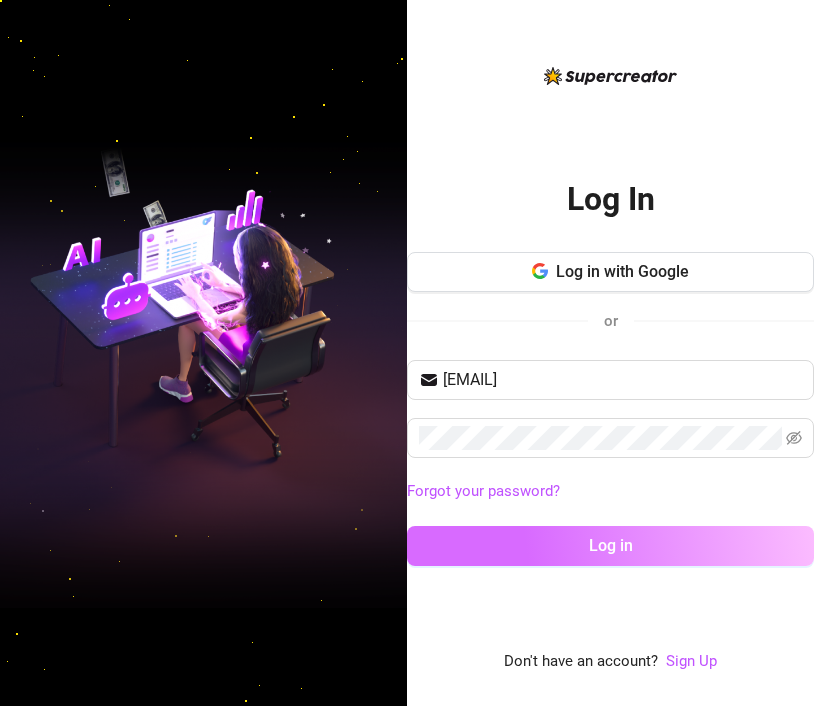 click on "Log in" at bounding box center [611, 545] 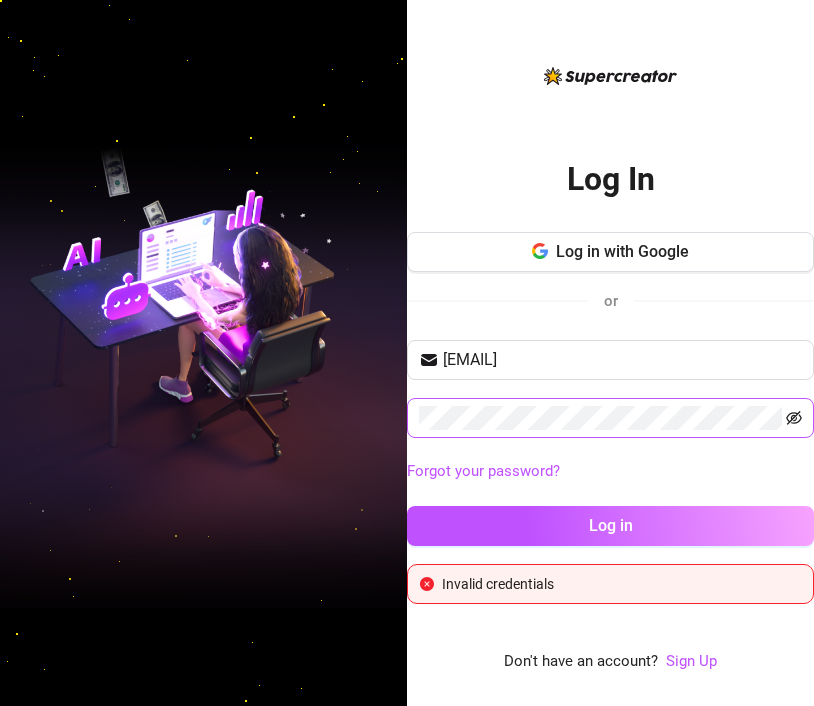 click 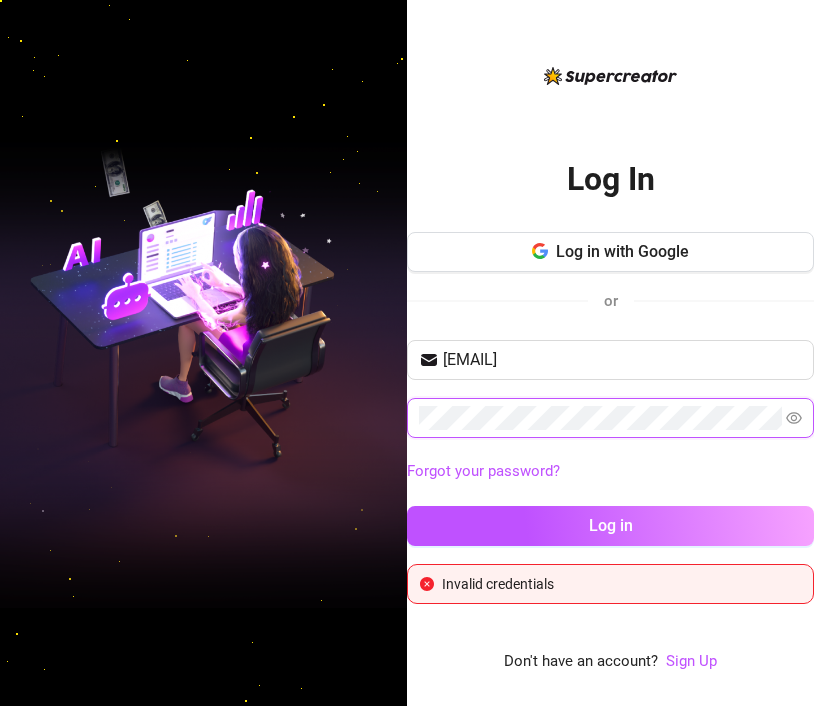 click on "Log In Log in with Google or [EMAIL] Forgot your password? Log in Invalid credentials Don't have an account? Sign Up" at bounding box center [407, 353] 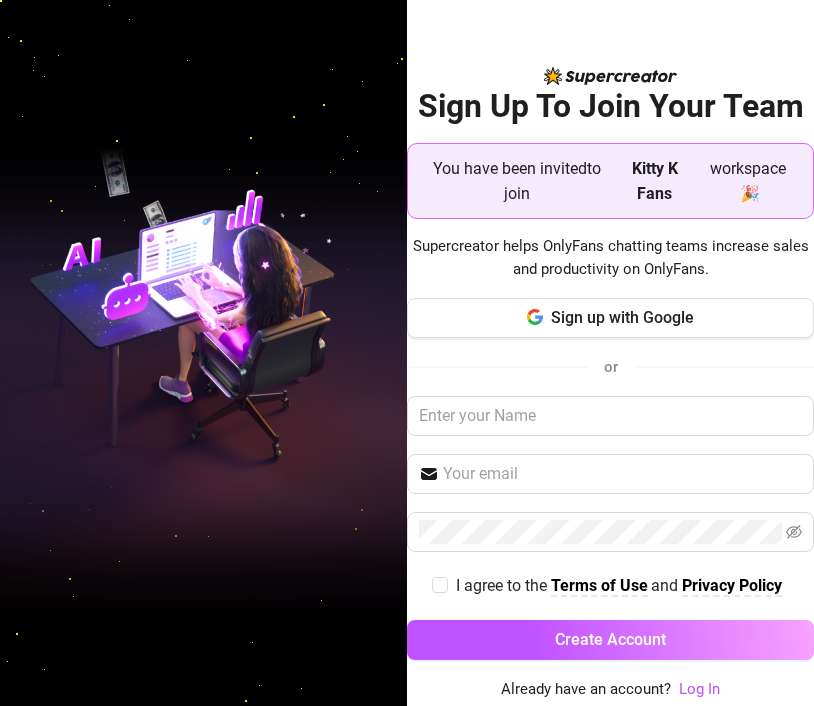 scroll, scrollTop: 0, scrollLeft: 0, axis: both 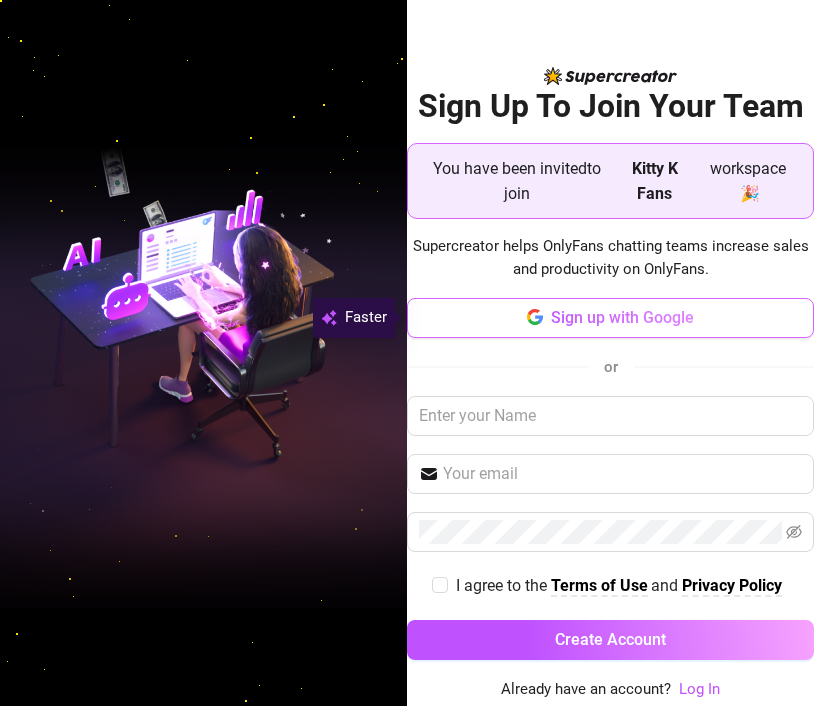 click on "Sign up with Google" at bounding box center (622, 317) 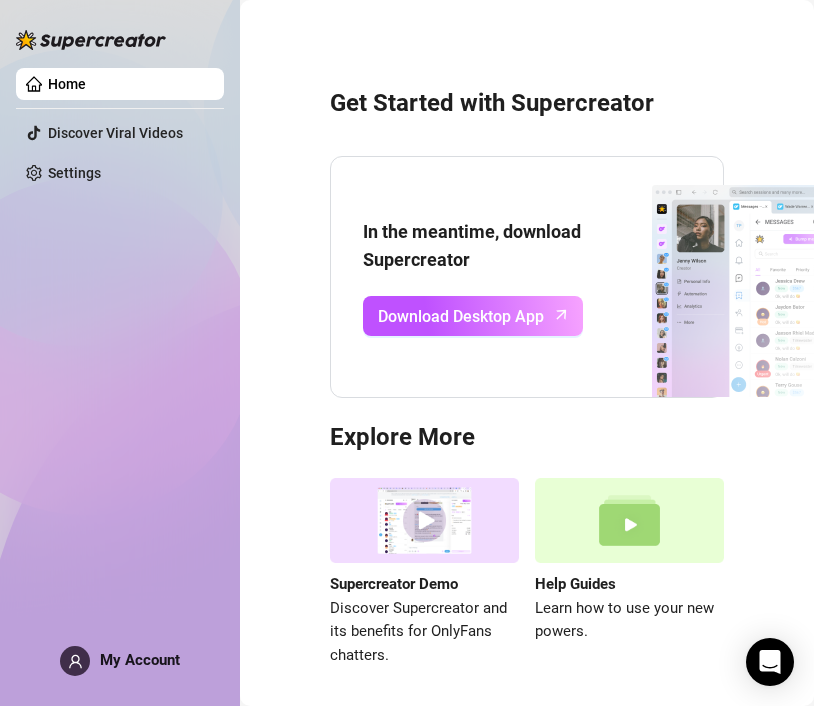 click on "Home" at bounding box center (67, 84) 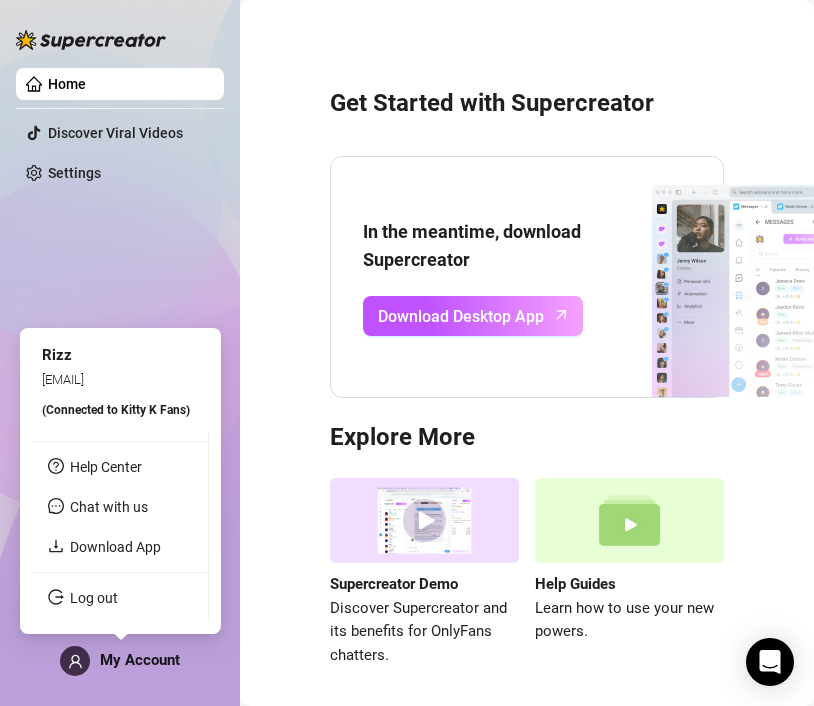 click on "My Account" at bounding box center [140, 660] 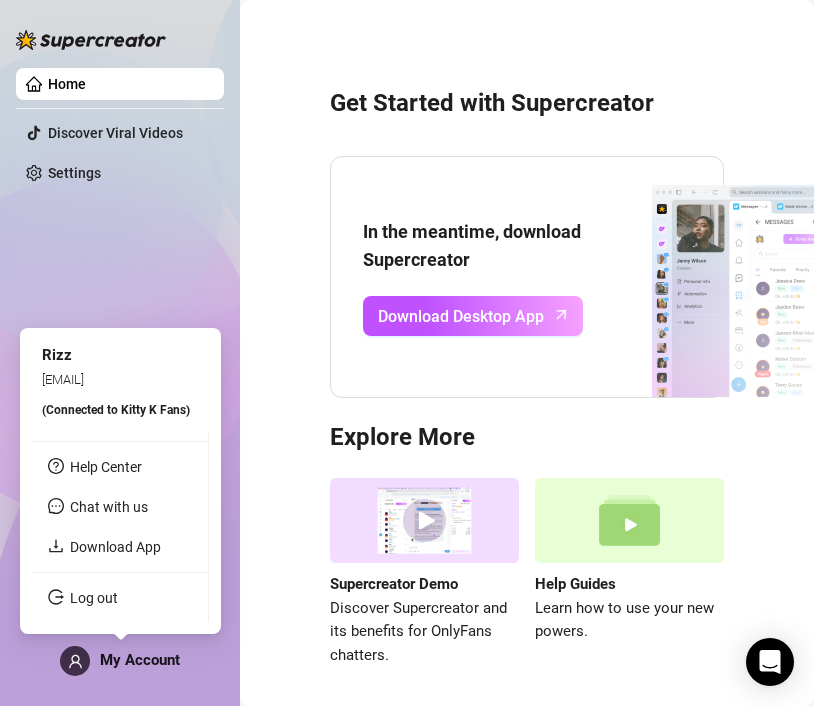 click on "(Connected to   [PERSON] )" at bounding box center (116, 410) 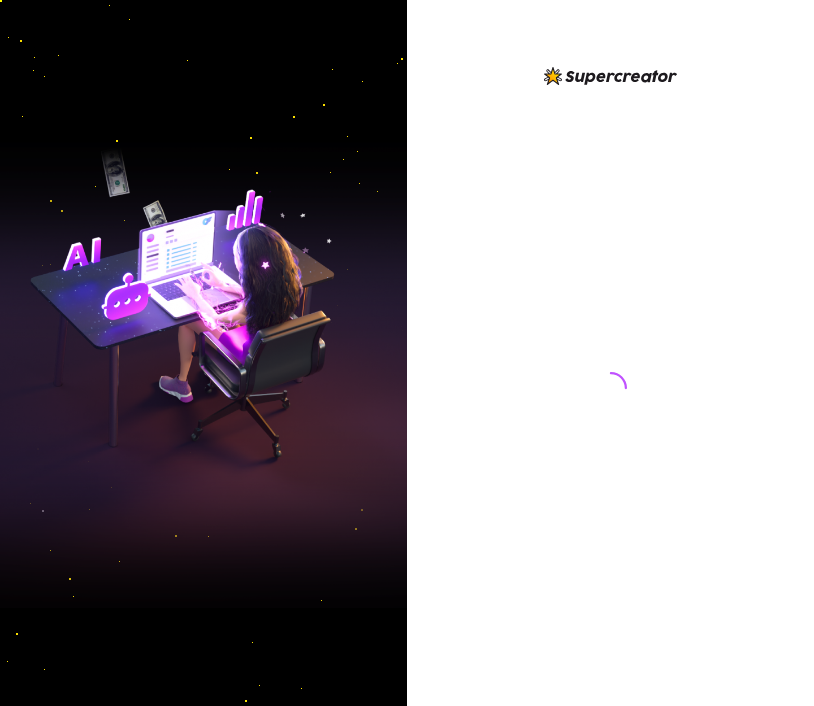 scroll, scrollTop: 0, scrollLeft: 0, axis: both 